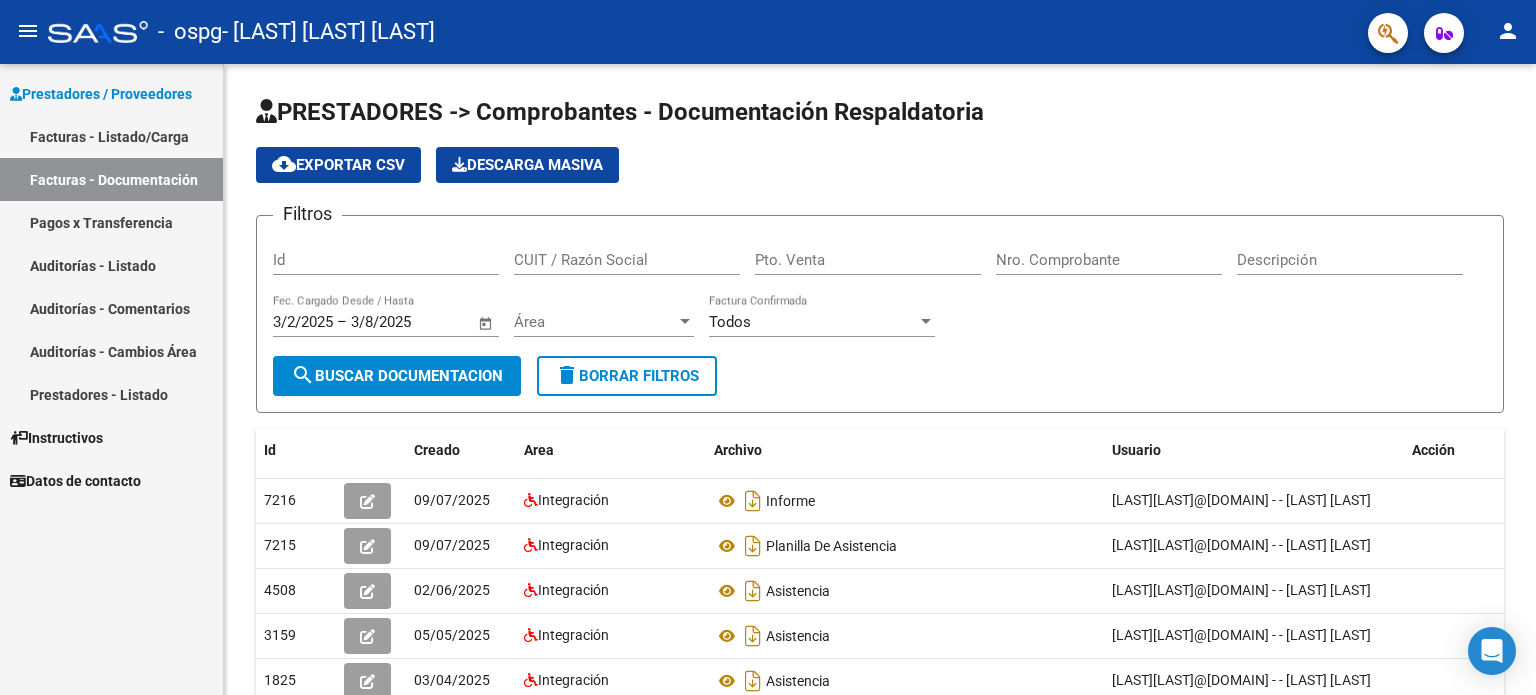 scroll, scrollTop: 0, scrollLeft: 0, axis: both 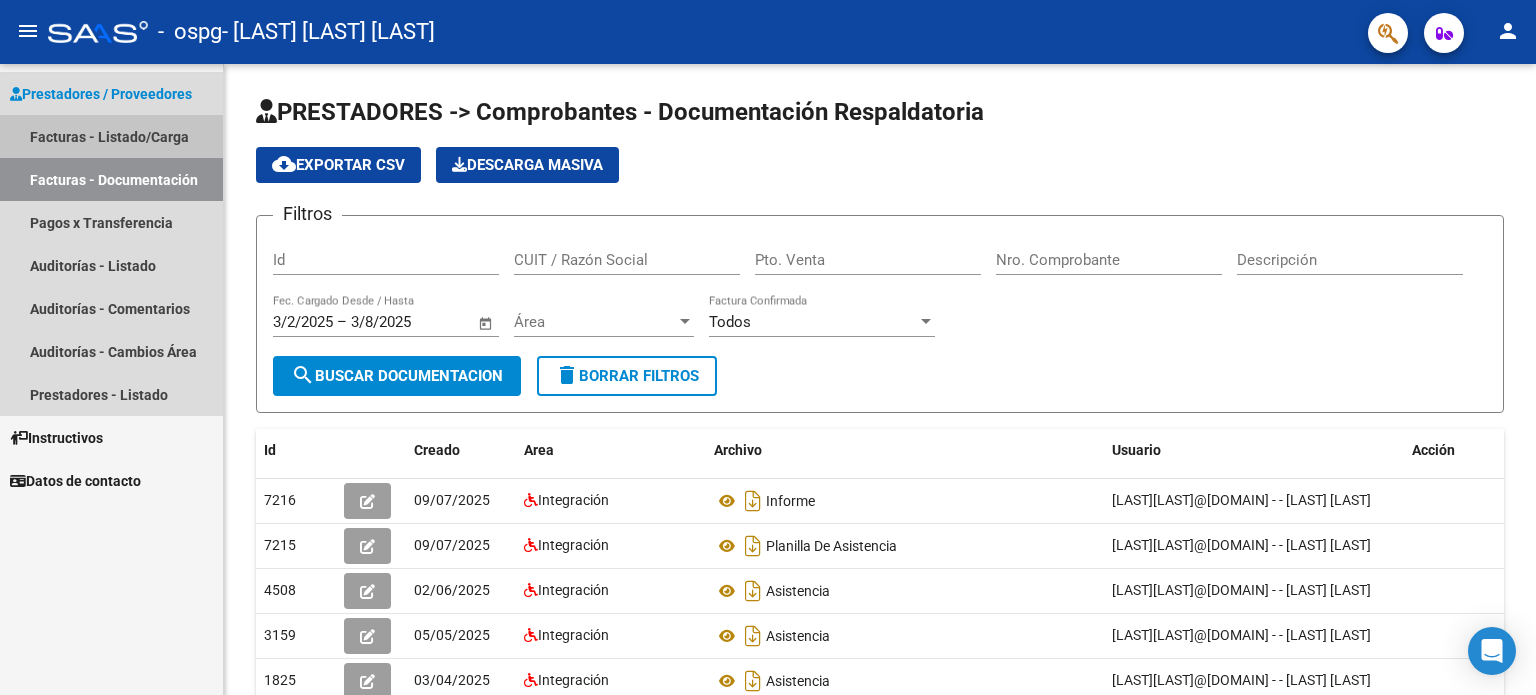 click on "Facturas - Listado/Carga" at bounding box center (111, 136) 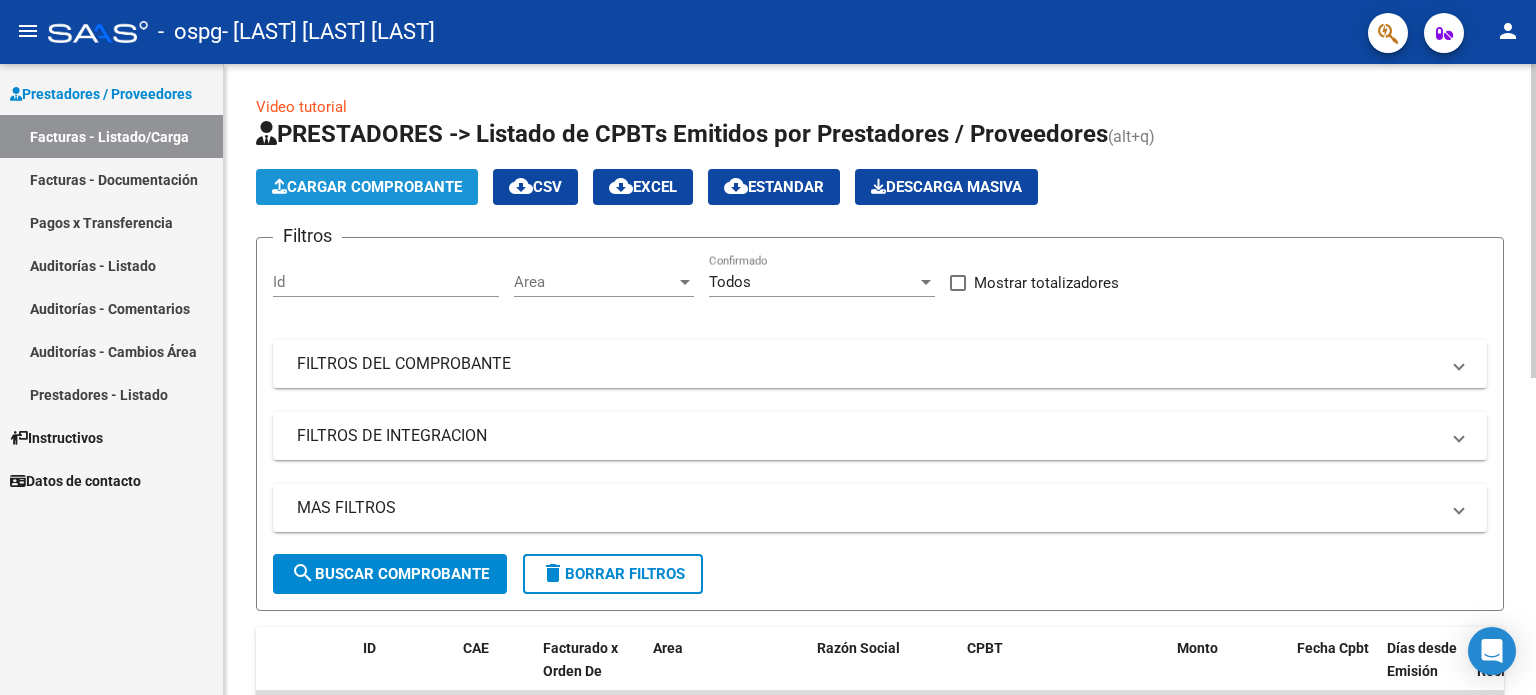 click on "Cargar Comprobante" 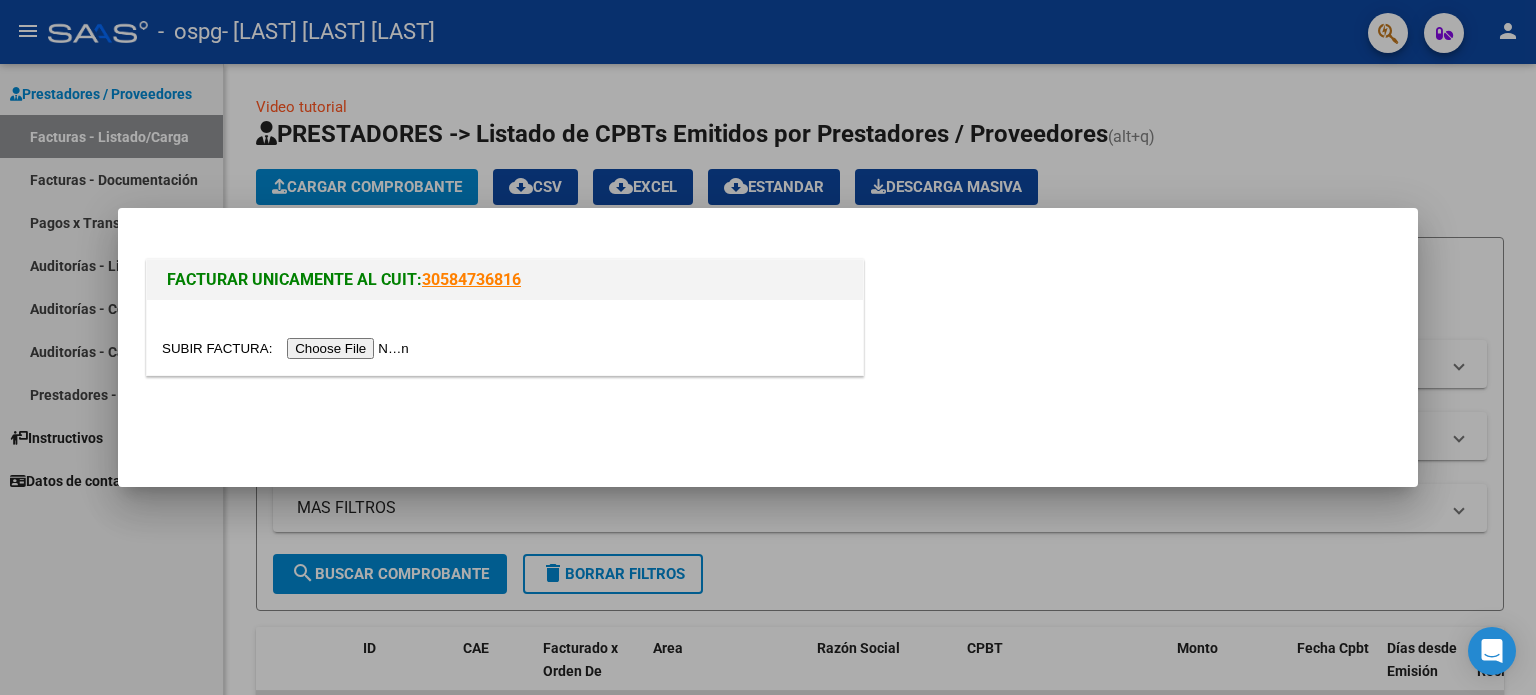 click at bounding box center (288, 348) 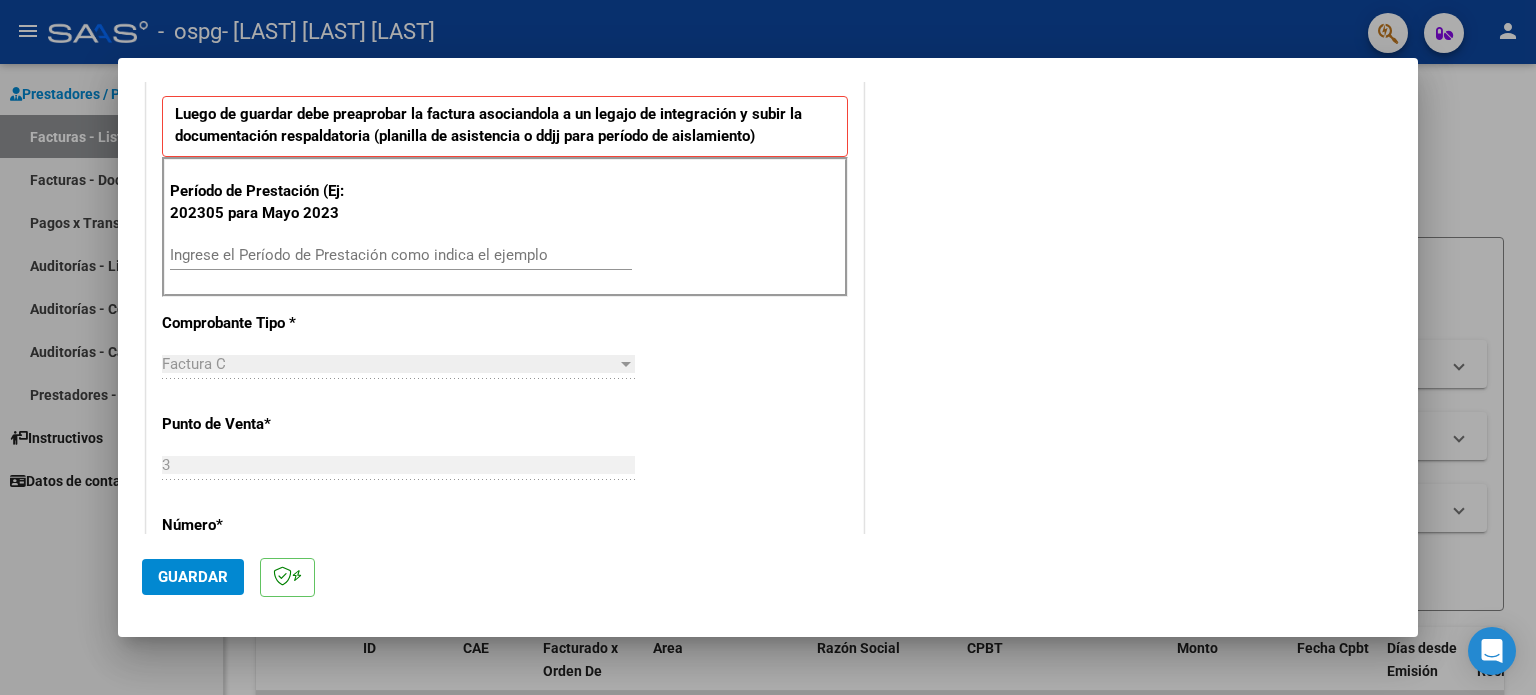 scroll, scrollTop: 504, scrollLeft: 0, axis: vertical 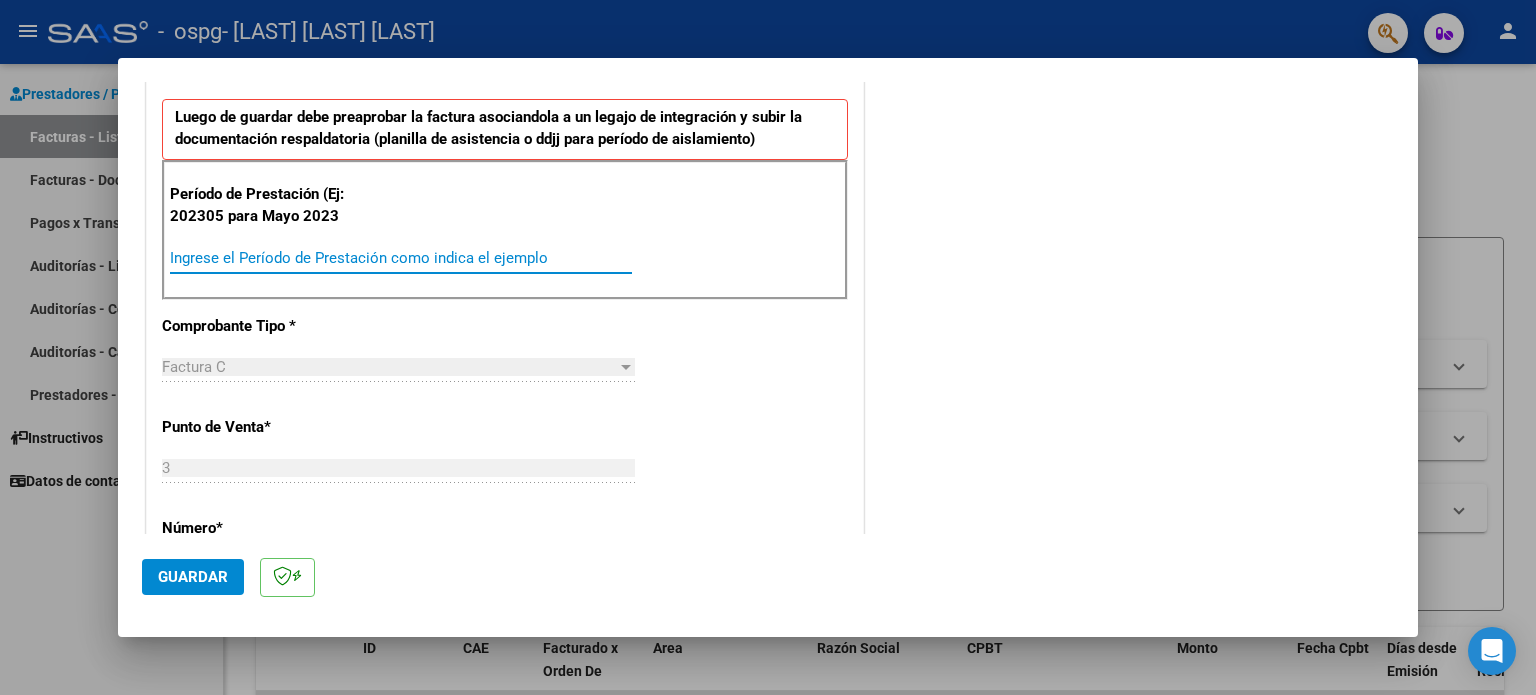 click on "Ingrese el Período de Prestación como indica el ejemplo" at bounding box center (401, 258) 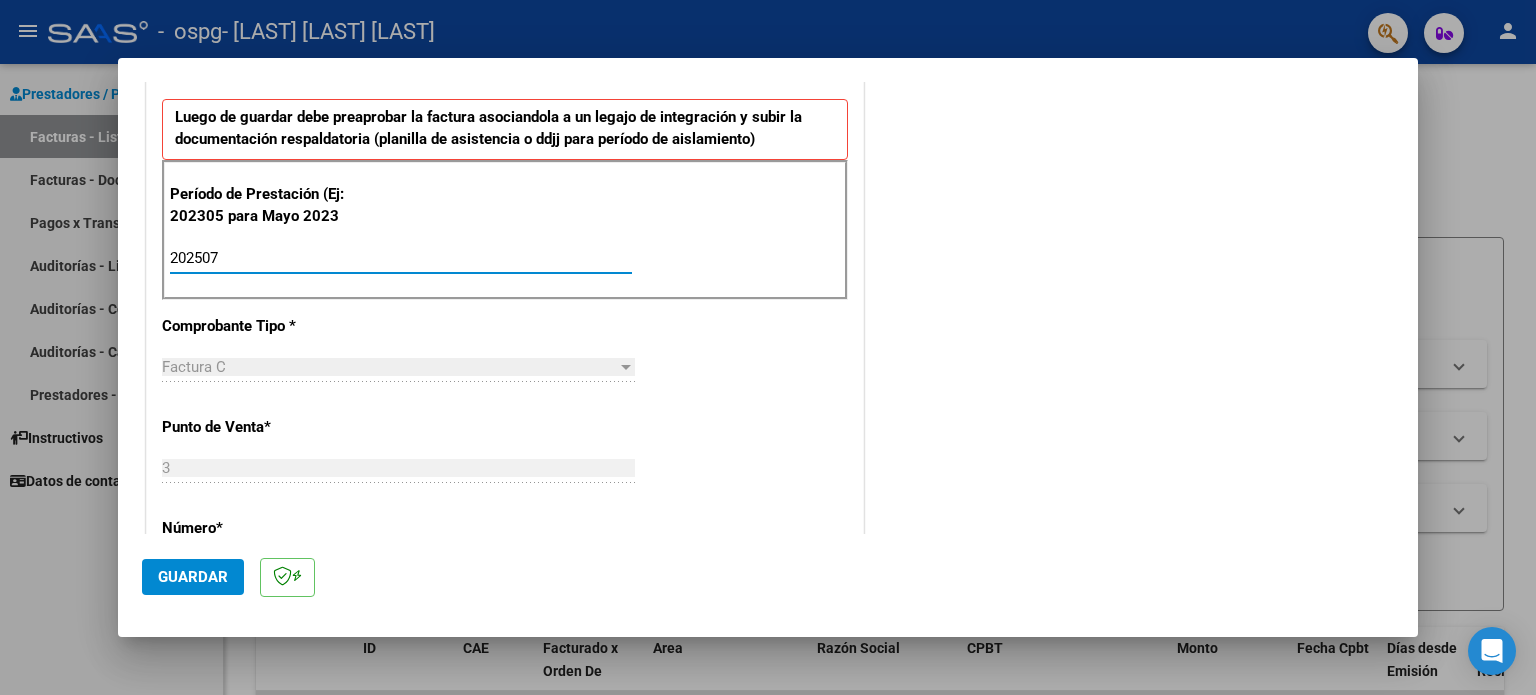 type on "202507" 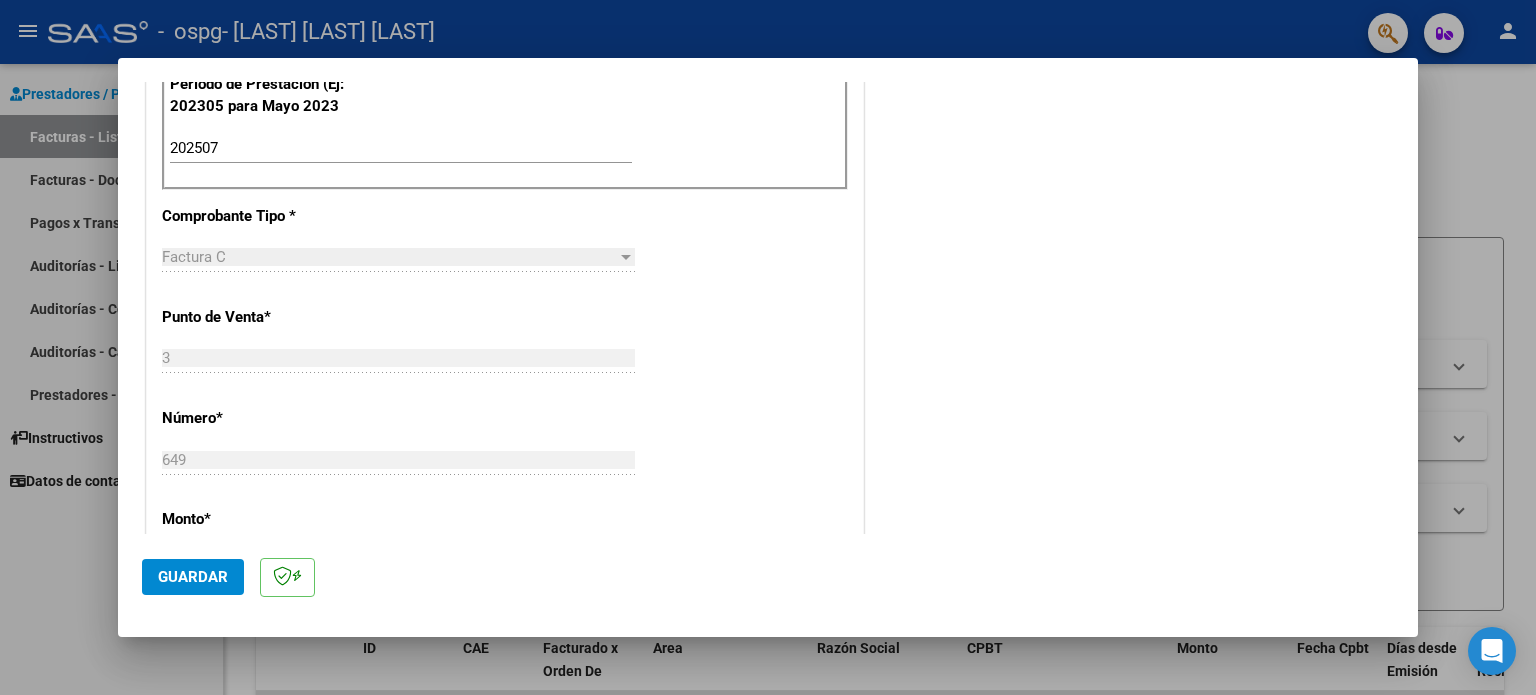 scroll, scrollTop: 0, scrollLeft: 0, axis: both 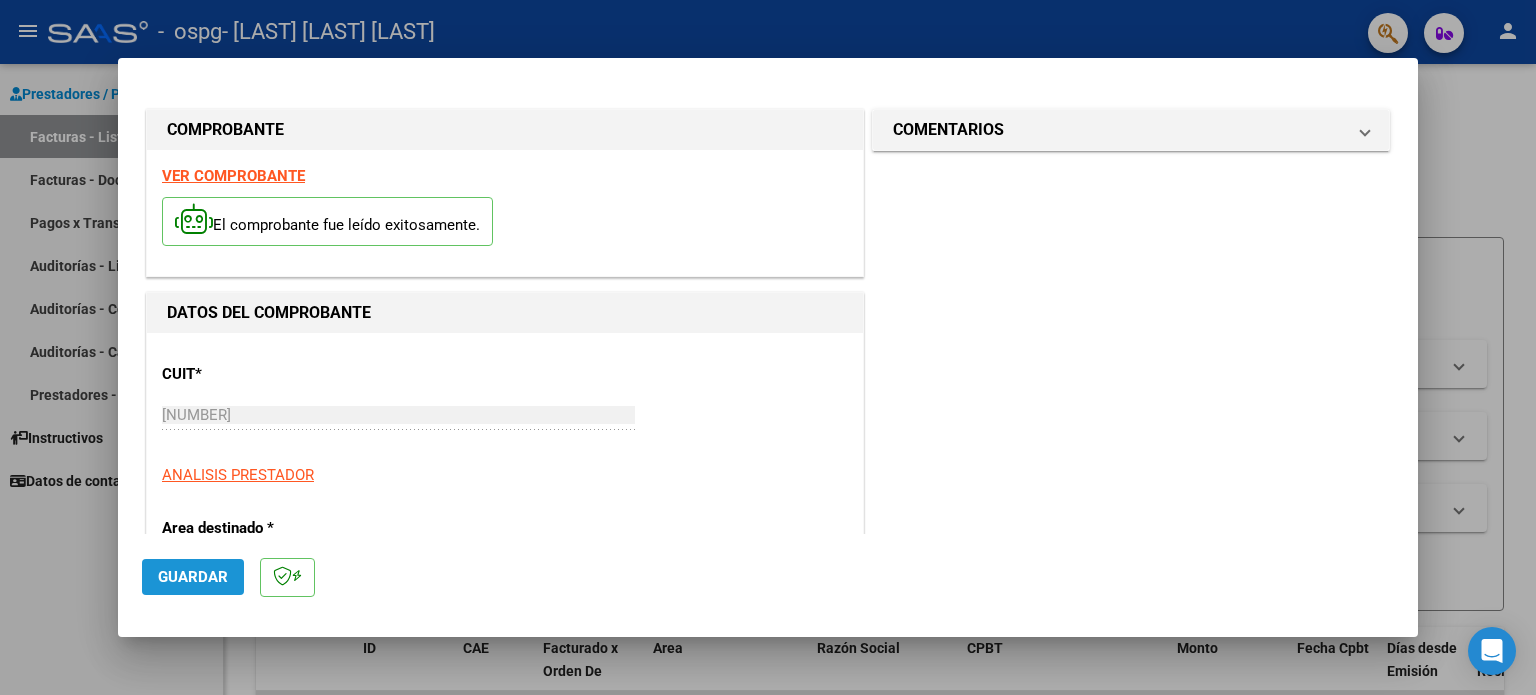 click on "Guardar" 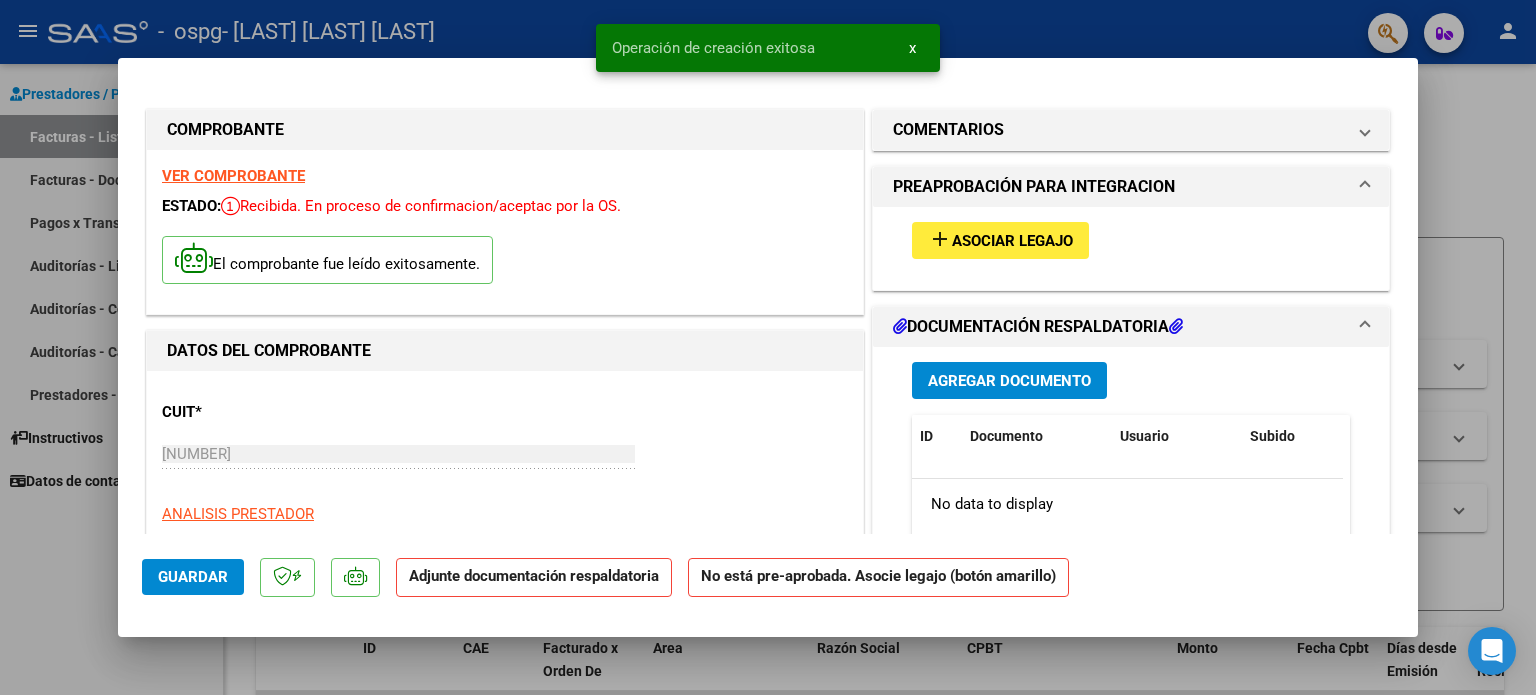 scroll, scrollTop: 59, scrollLeft: 0, axis: vertical 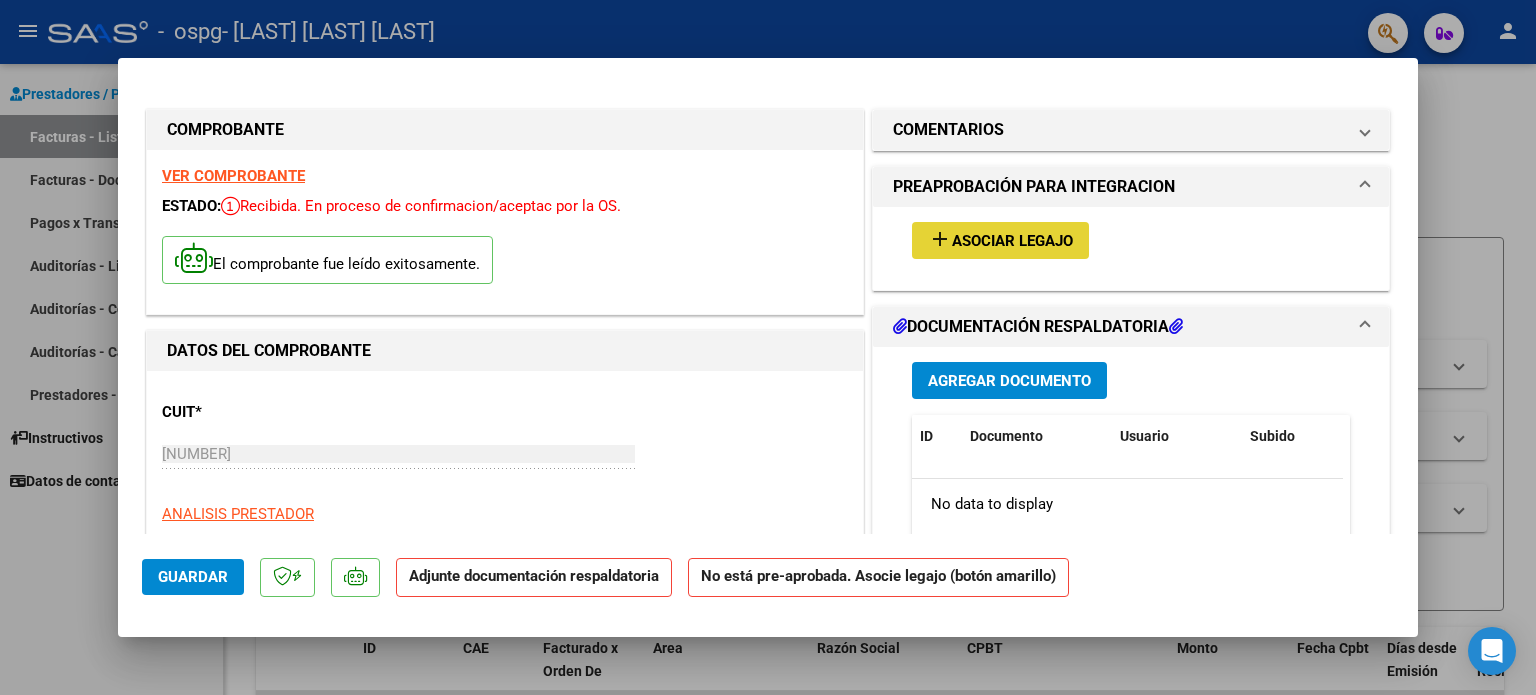 click on "Asociar Legajo" at bounding box center (1012, 241) 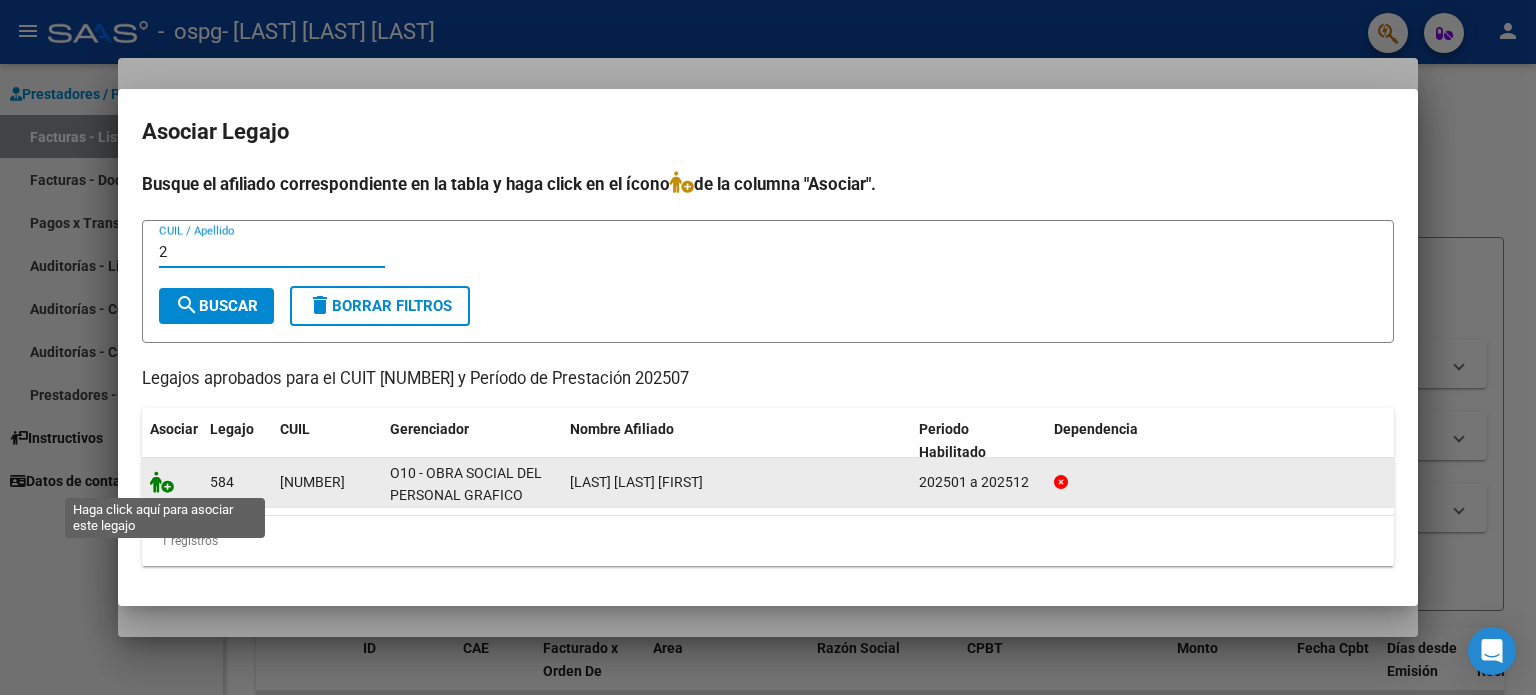 type on "2" 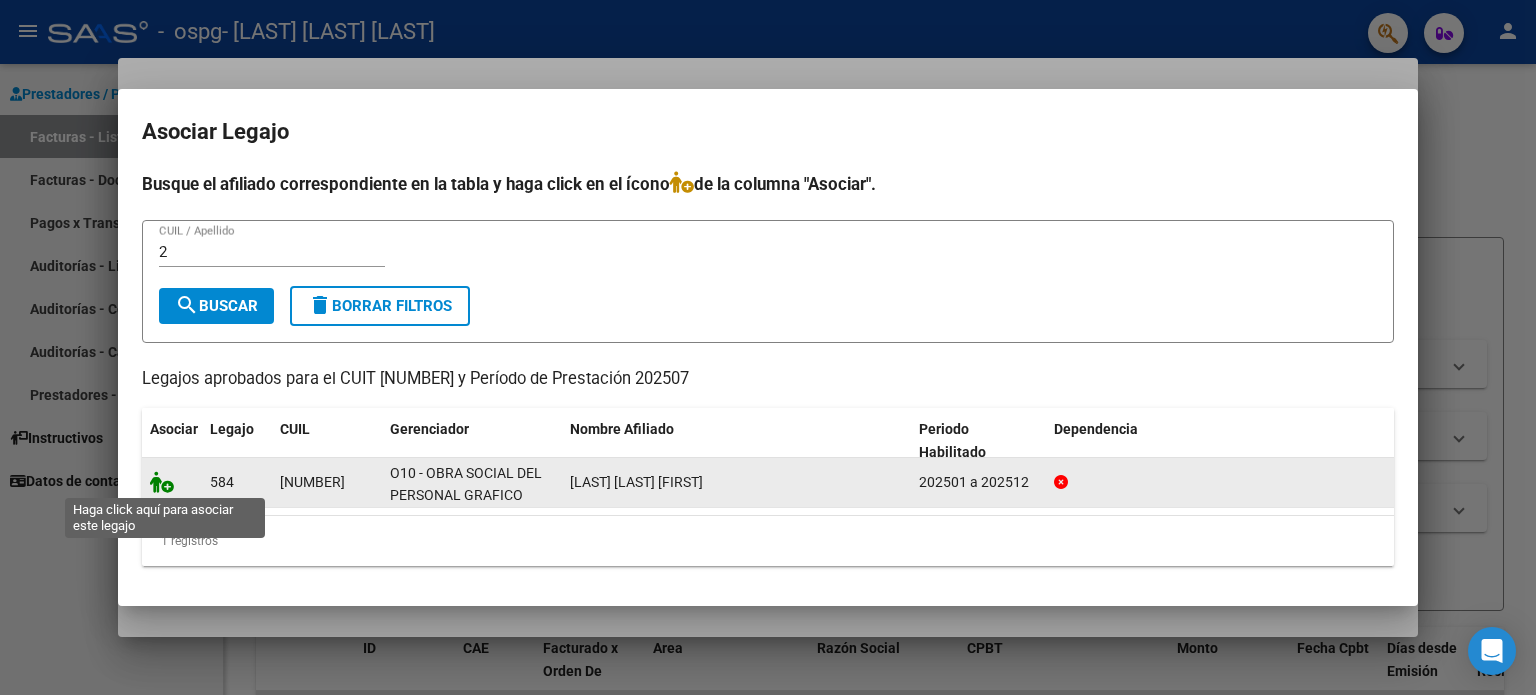 click 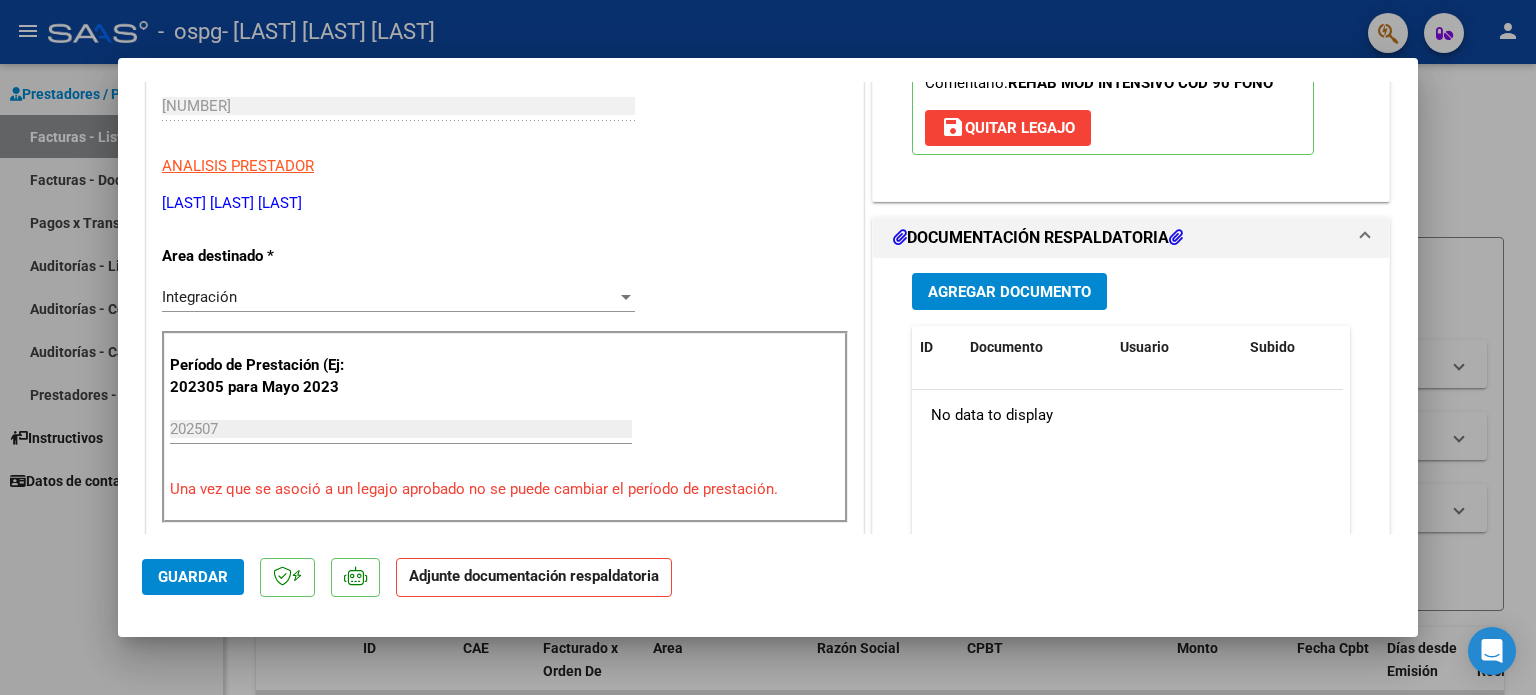 scroll, scrollTop: 383, scrollLeft: 0, axis: vertical 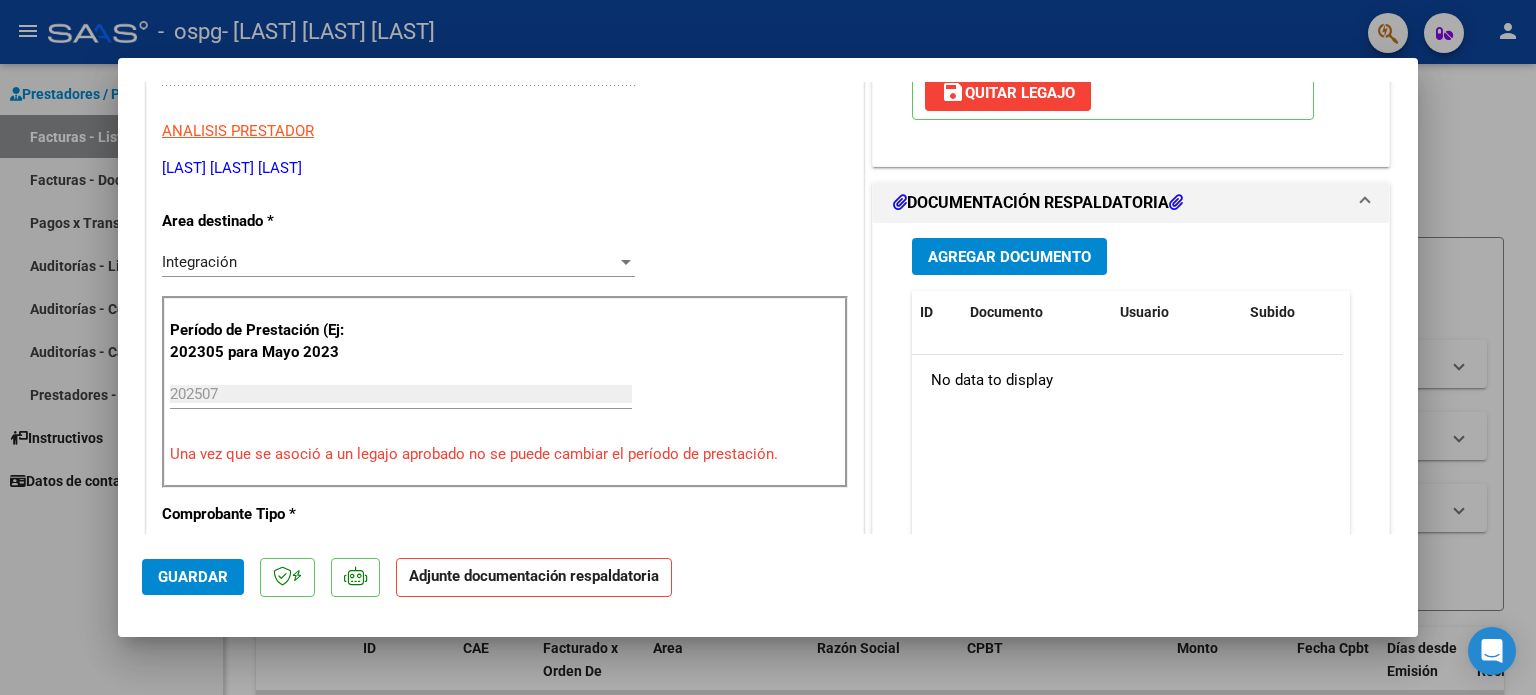 click on "Agregar Documento" at bounding box center [1009, 257] 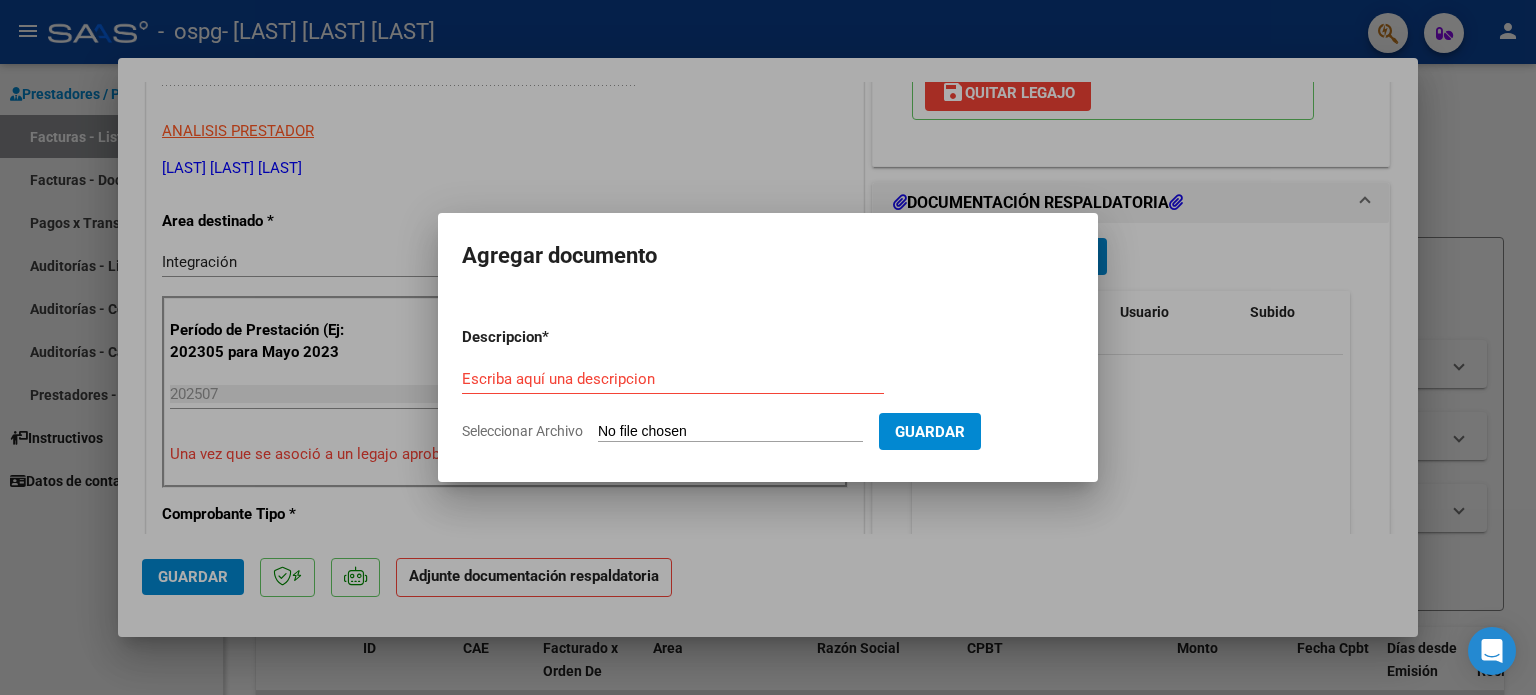 click on "Seleccionar Archivo" at bounding box center (730, 432) 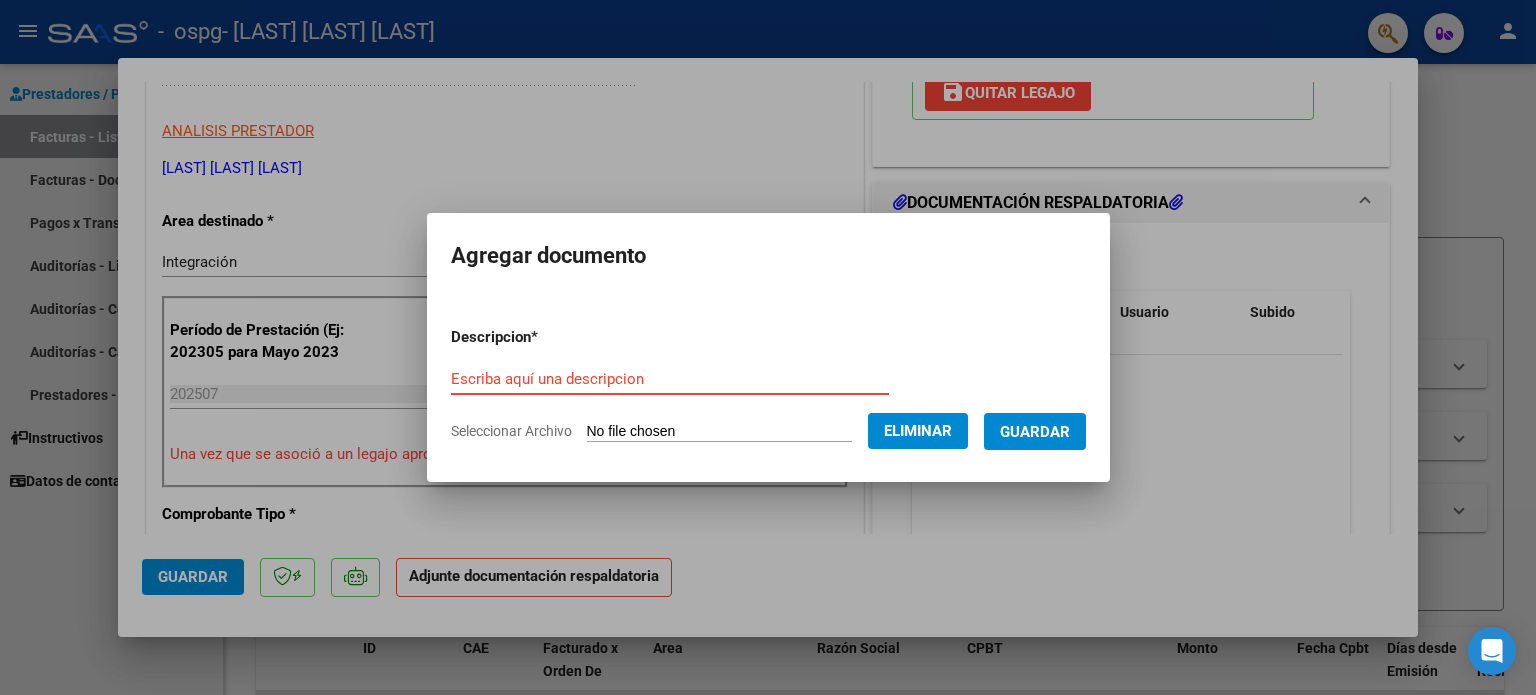 click on "Escriba aquí una descripcion" at bounding box center (670, 379) 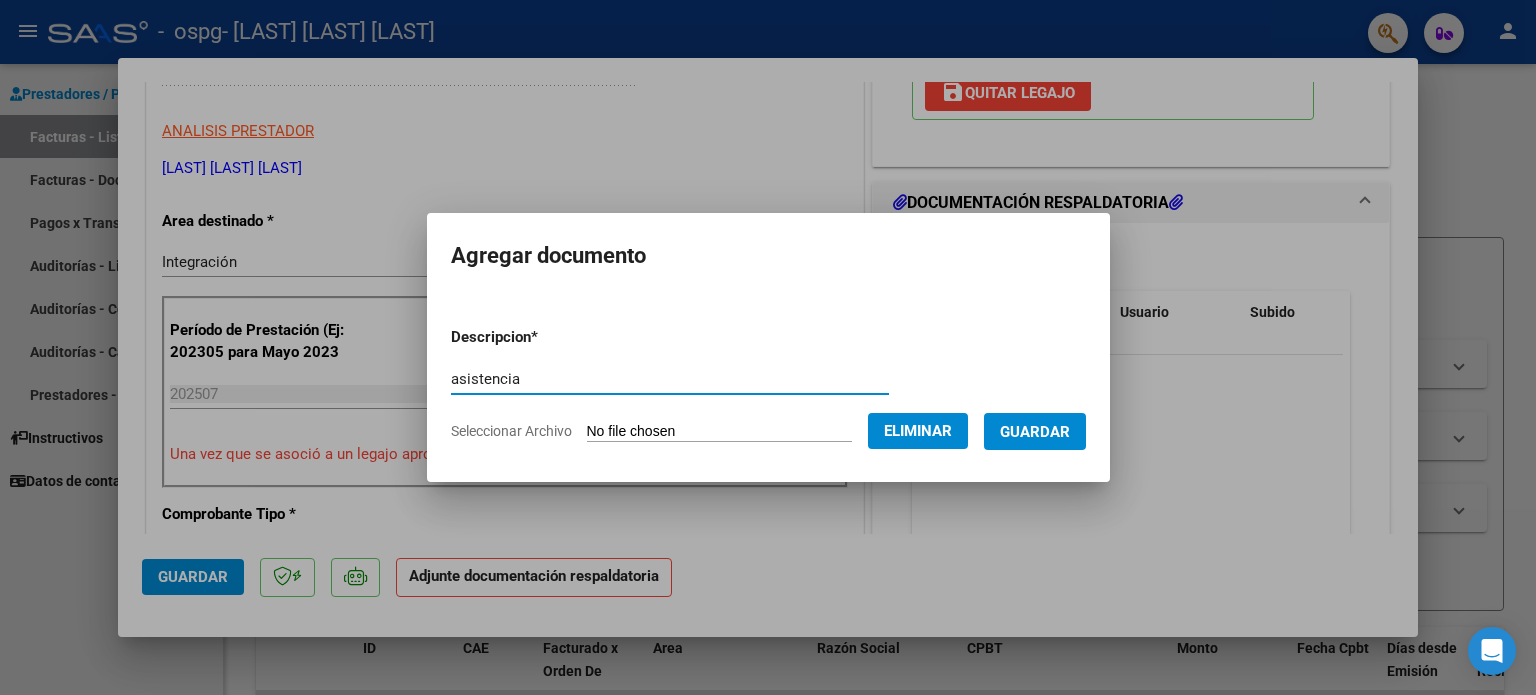 type on "asistencia" 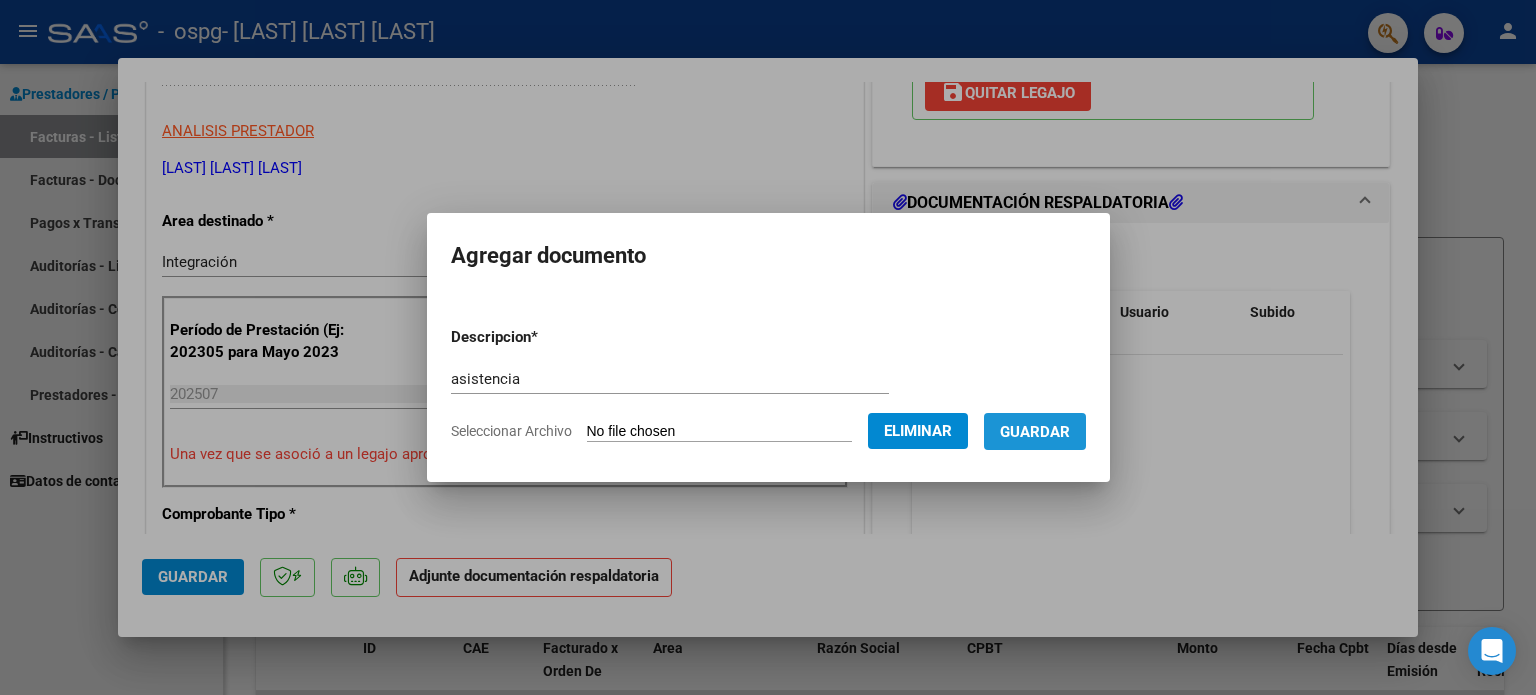 click on "Guardar" at bounding box center (1035, 432) 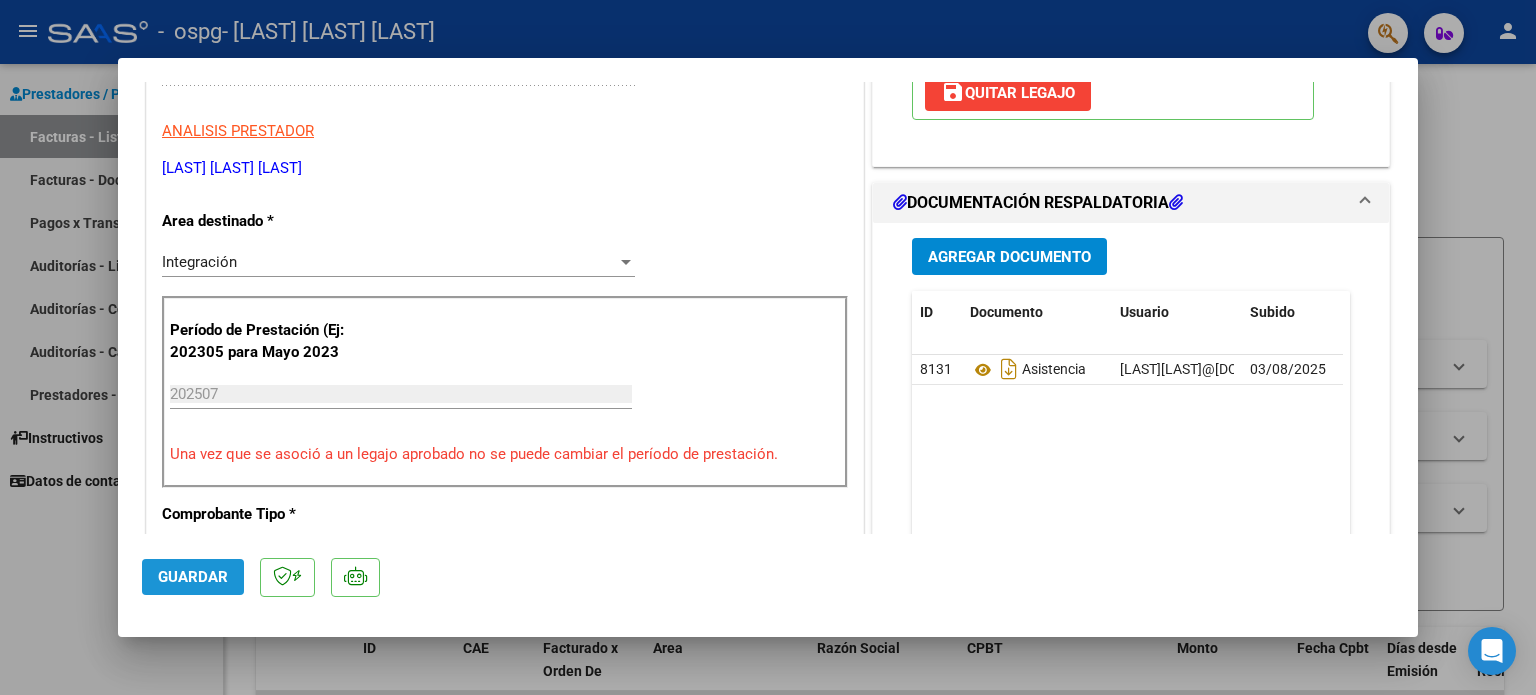 click on "Guardar" 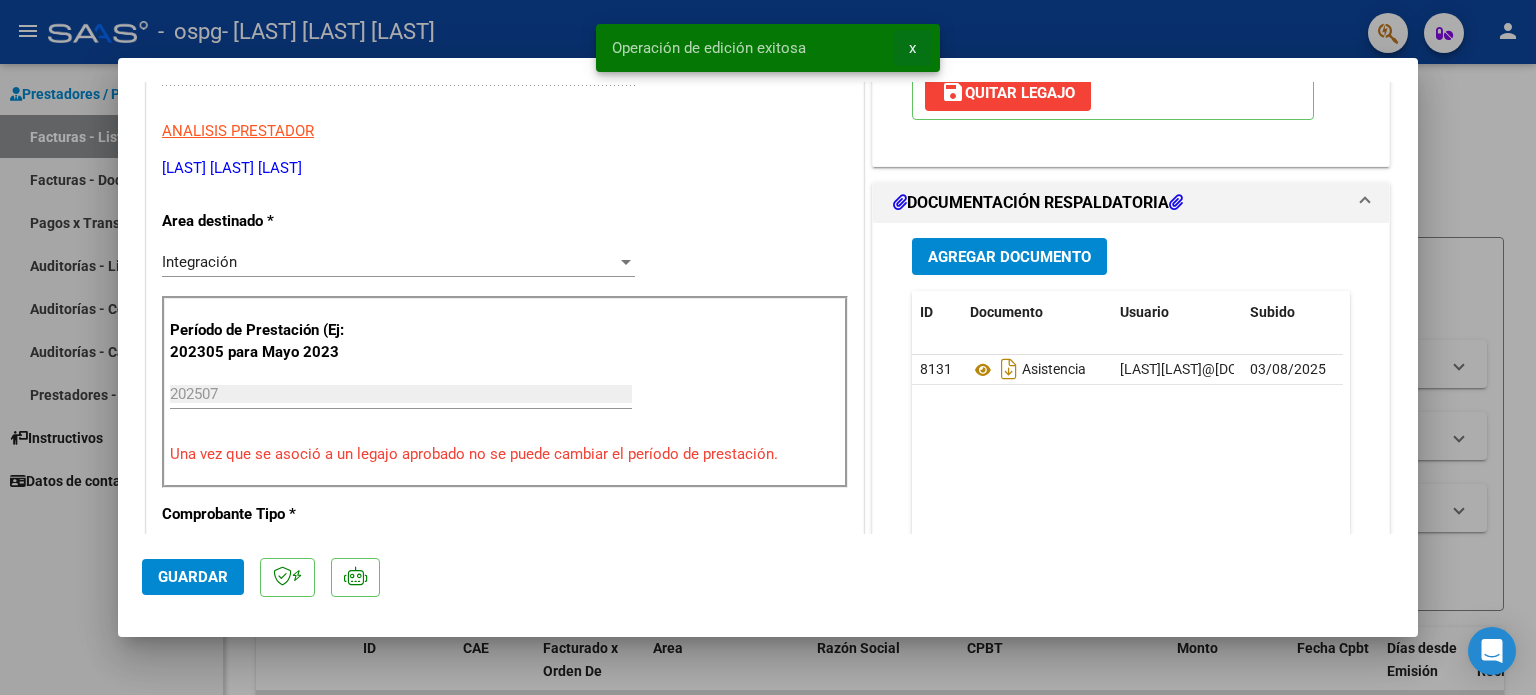 click on "x" at bounding box center [912, 48] 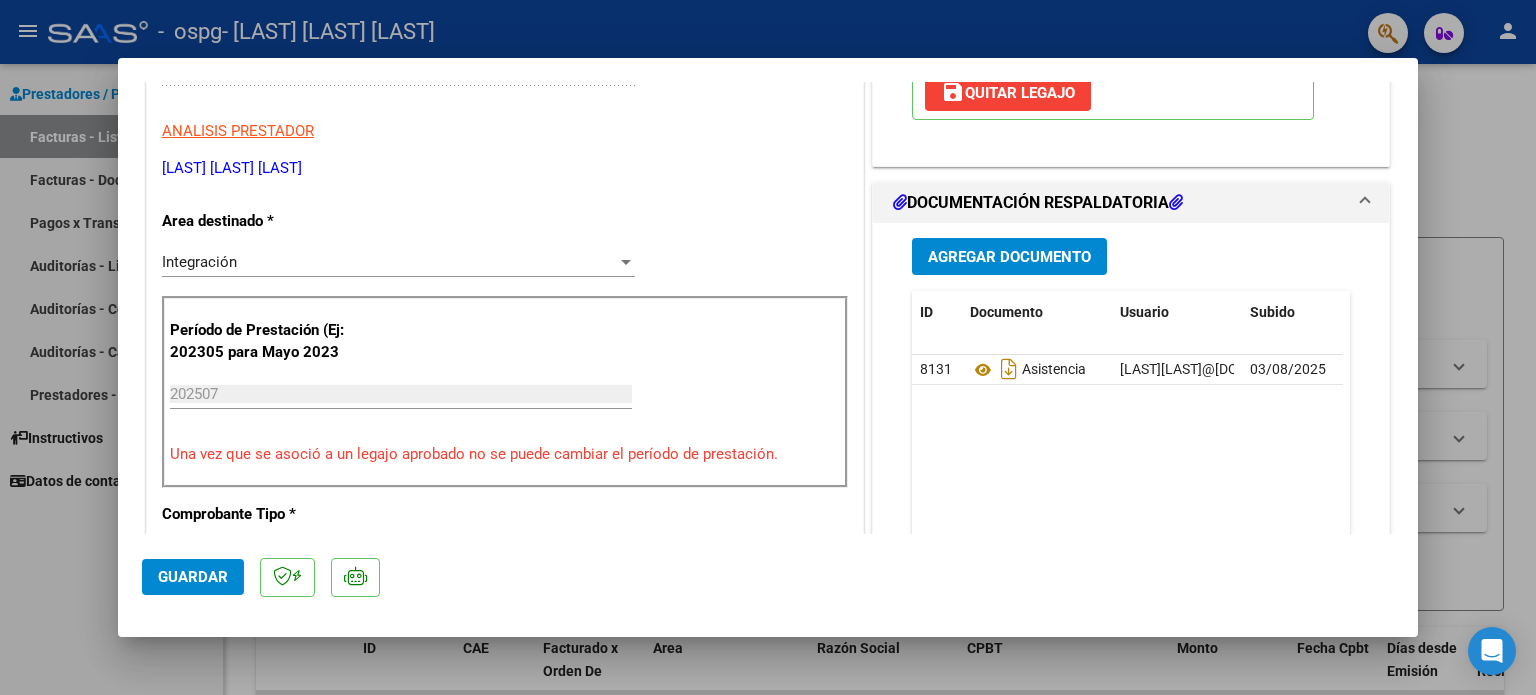 click at bounding box center [768, 347] 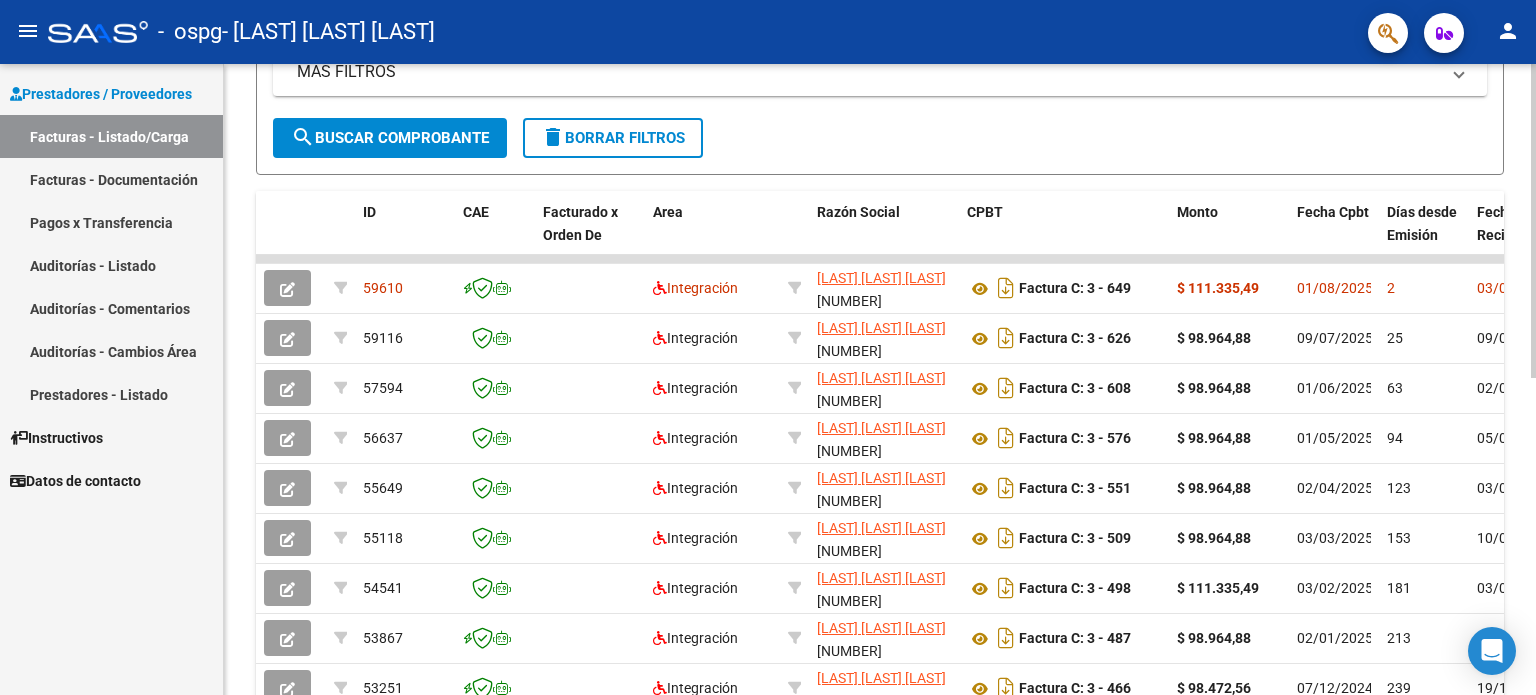 click 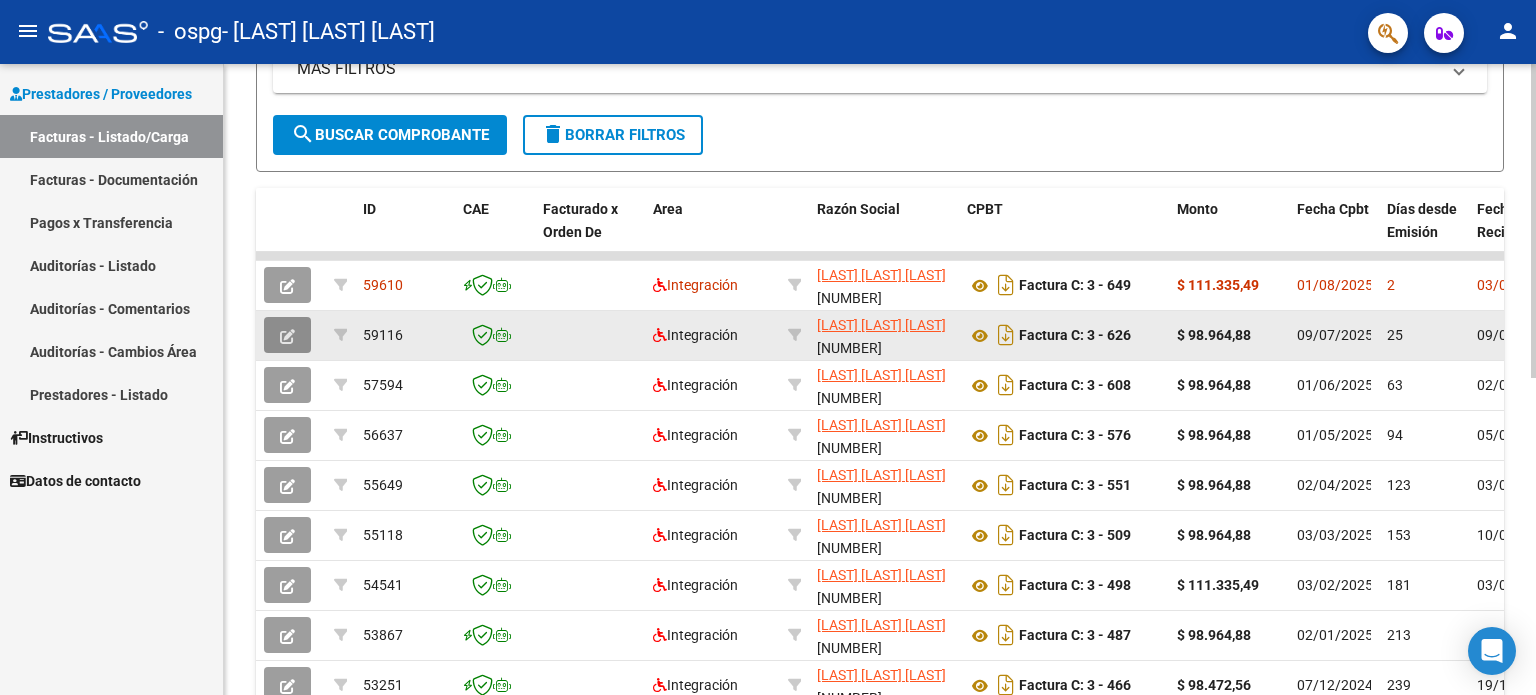 click 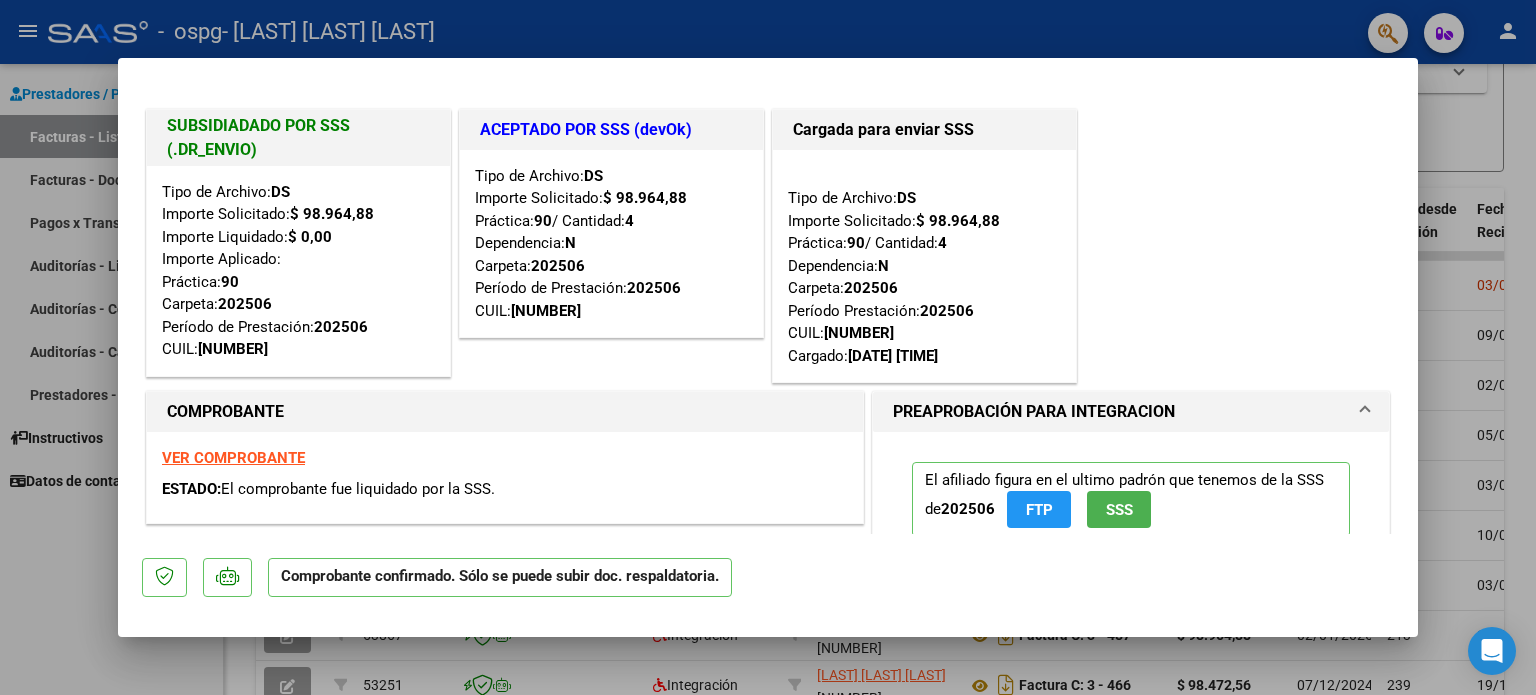 click at bounding box center (768, 347) 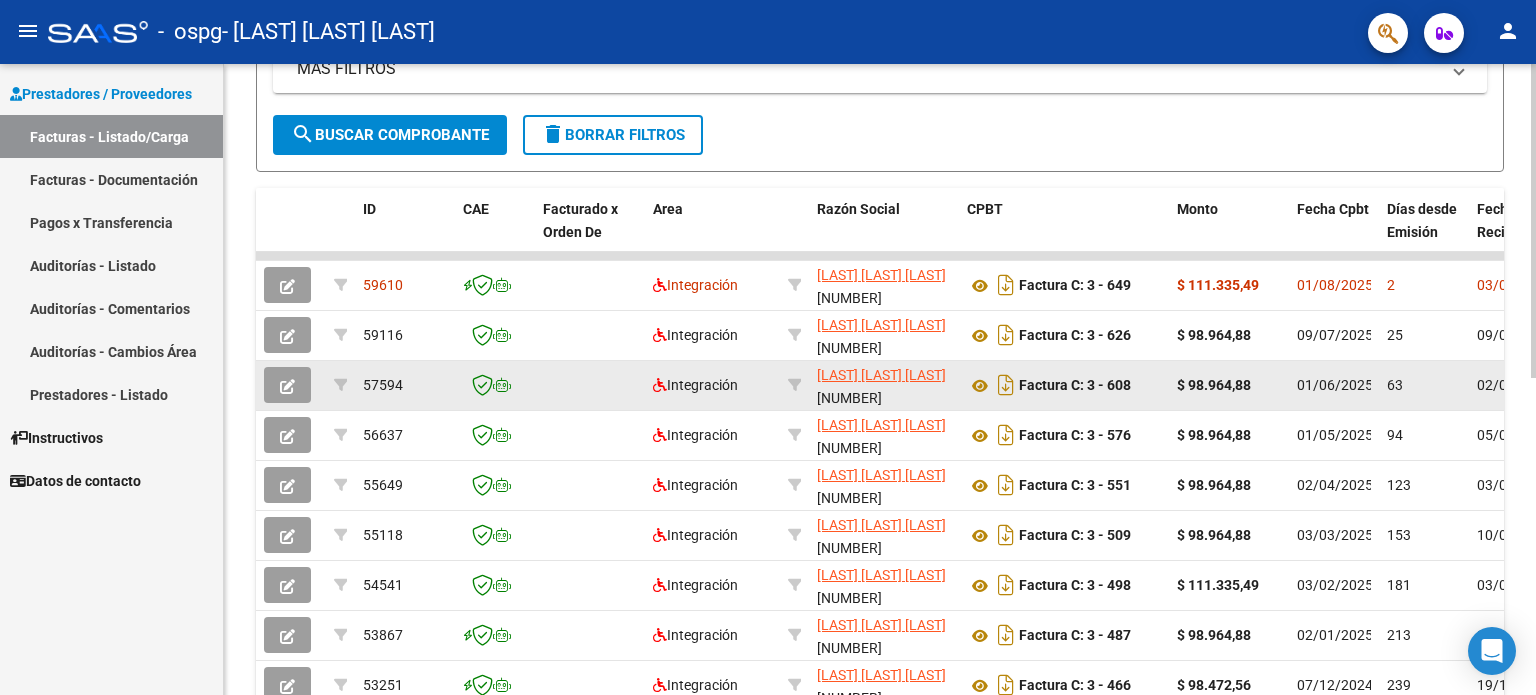 click 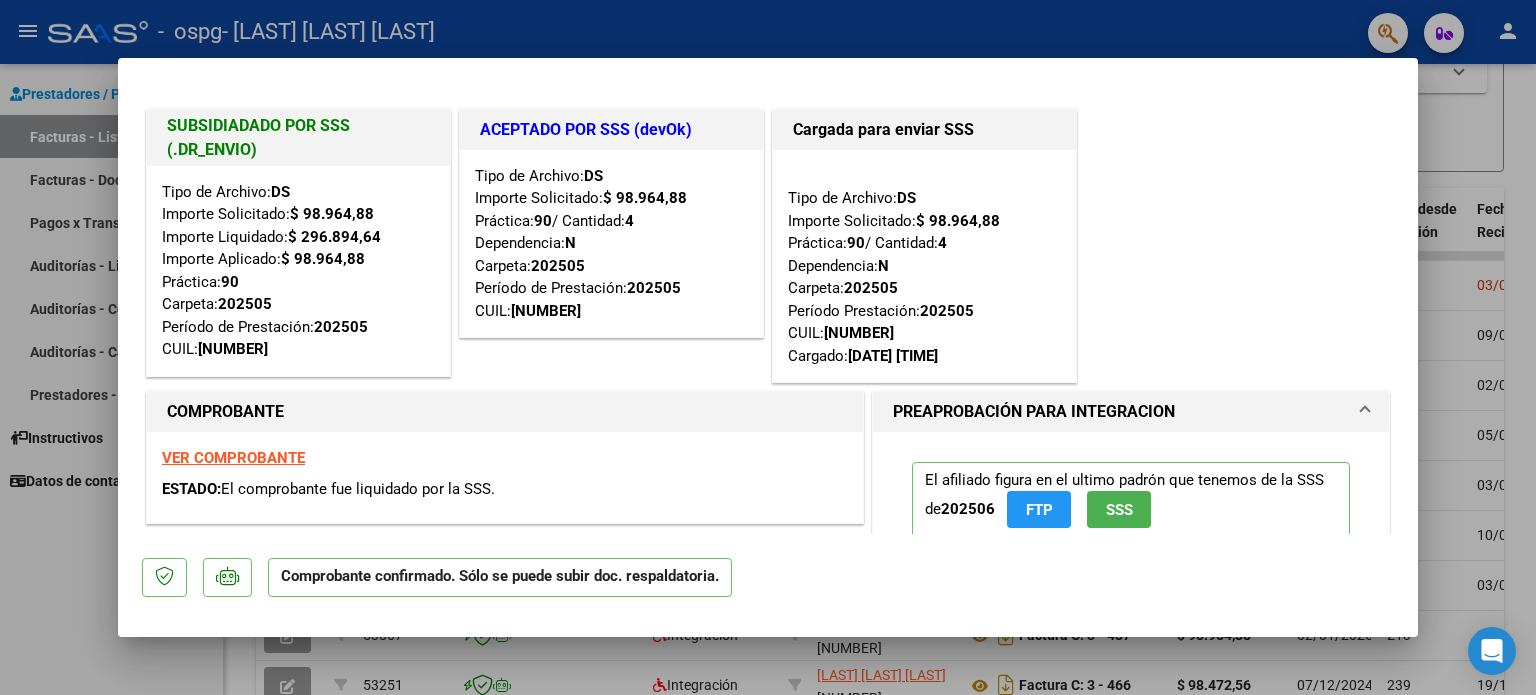 click at bounding box center [768, 347] 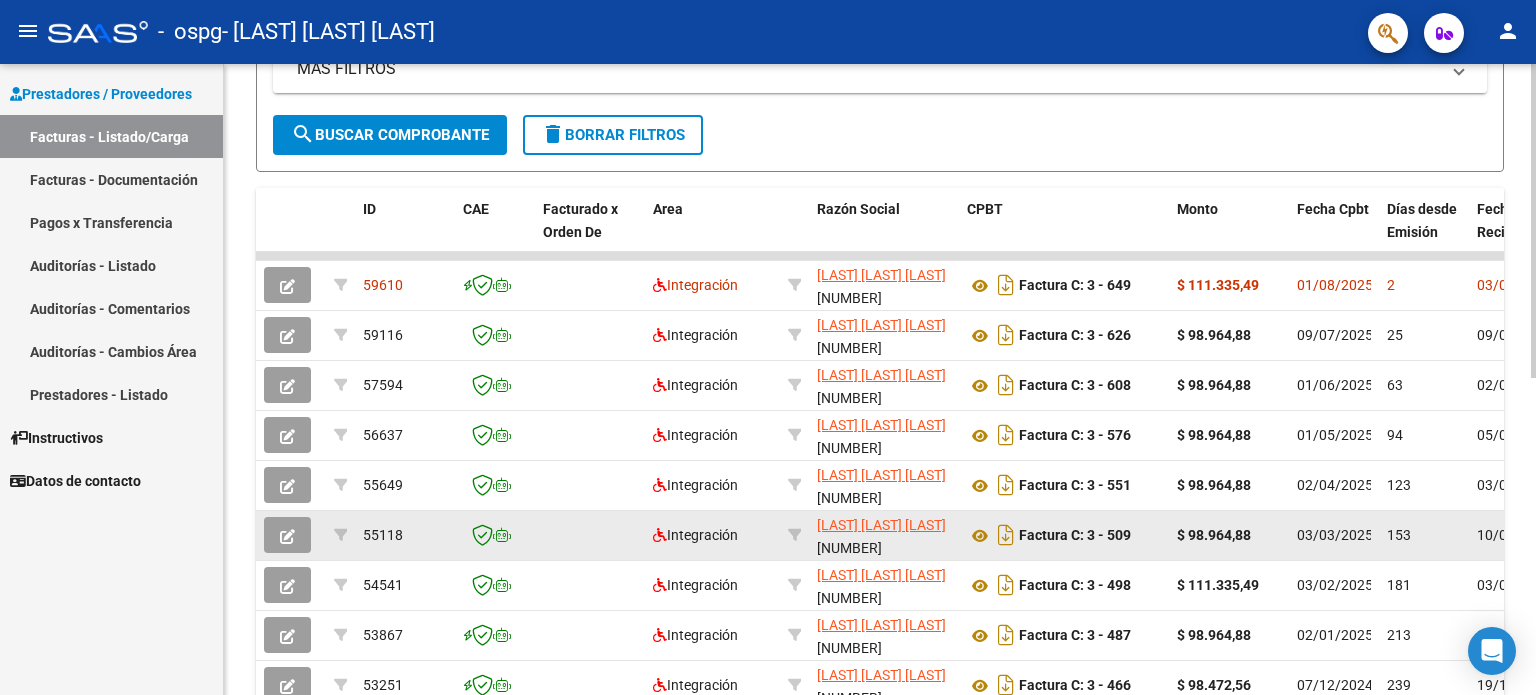 click 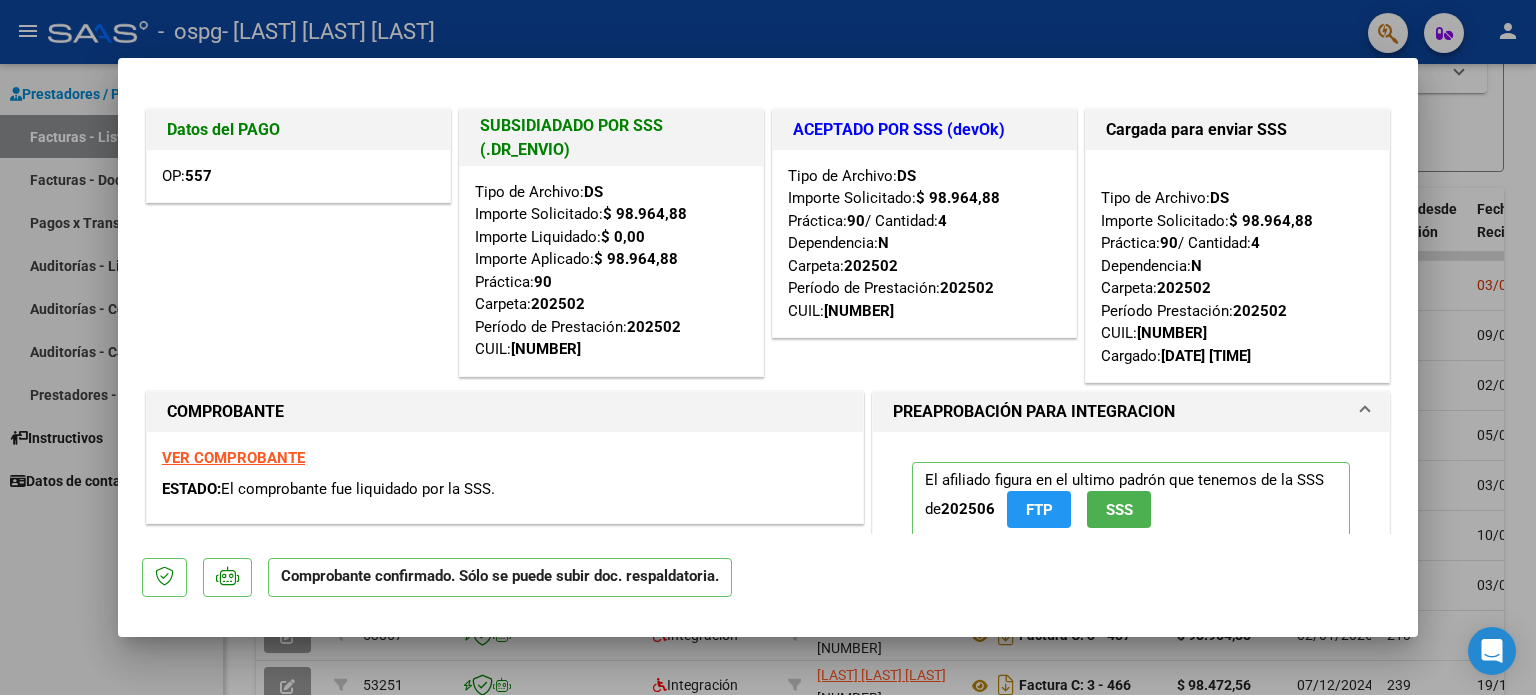 click on "VER COMPROBANTE" at bounding box center [233, 458] 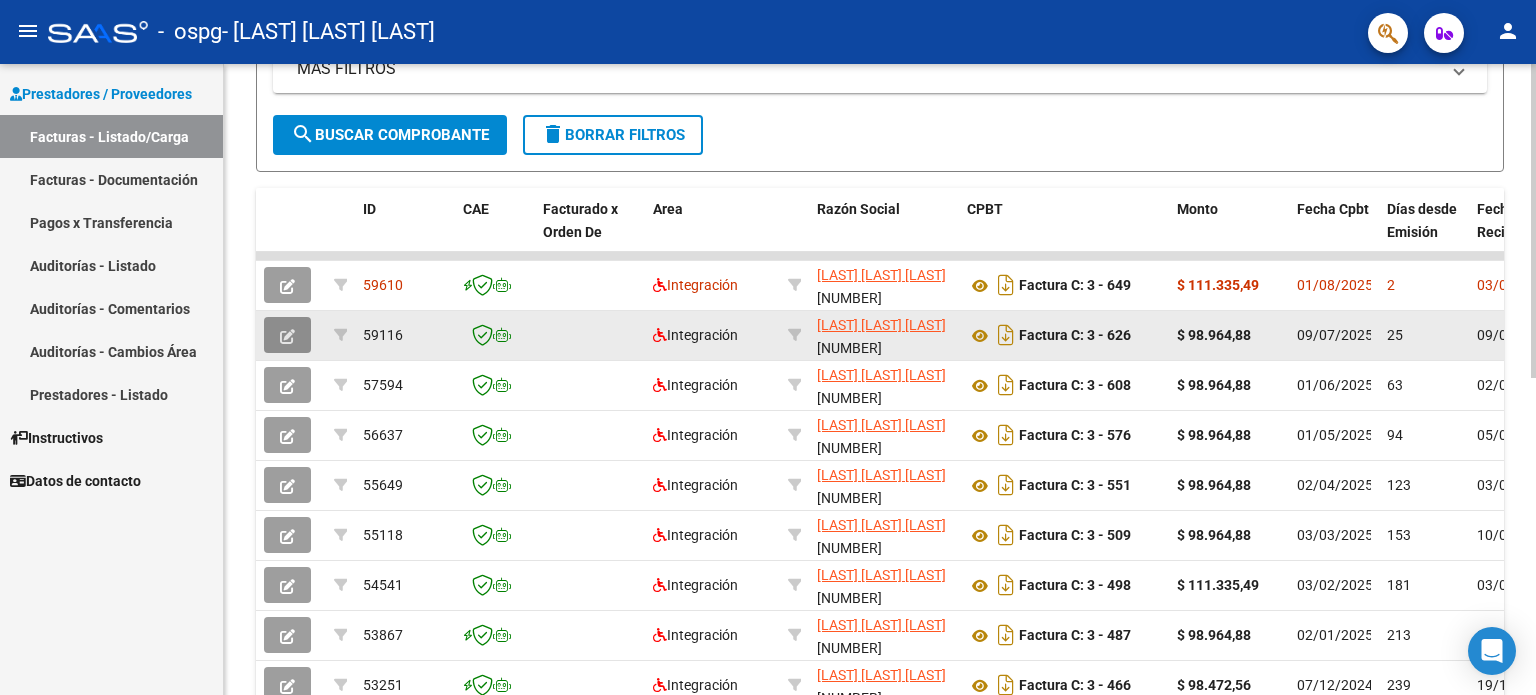 click 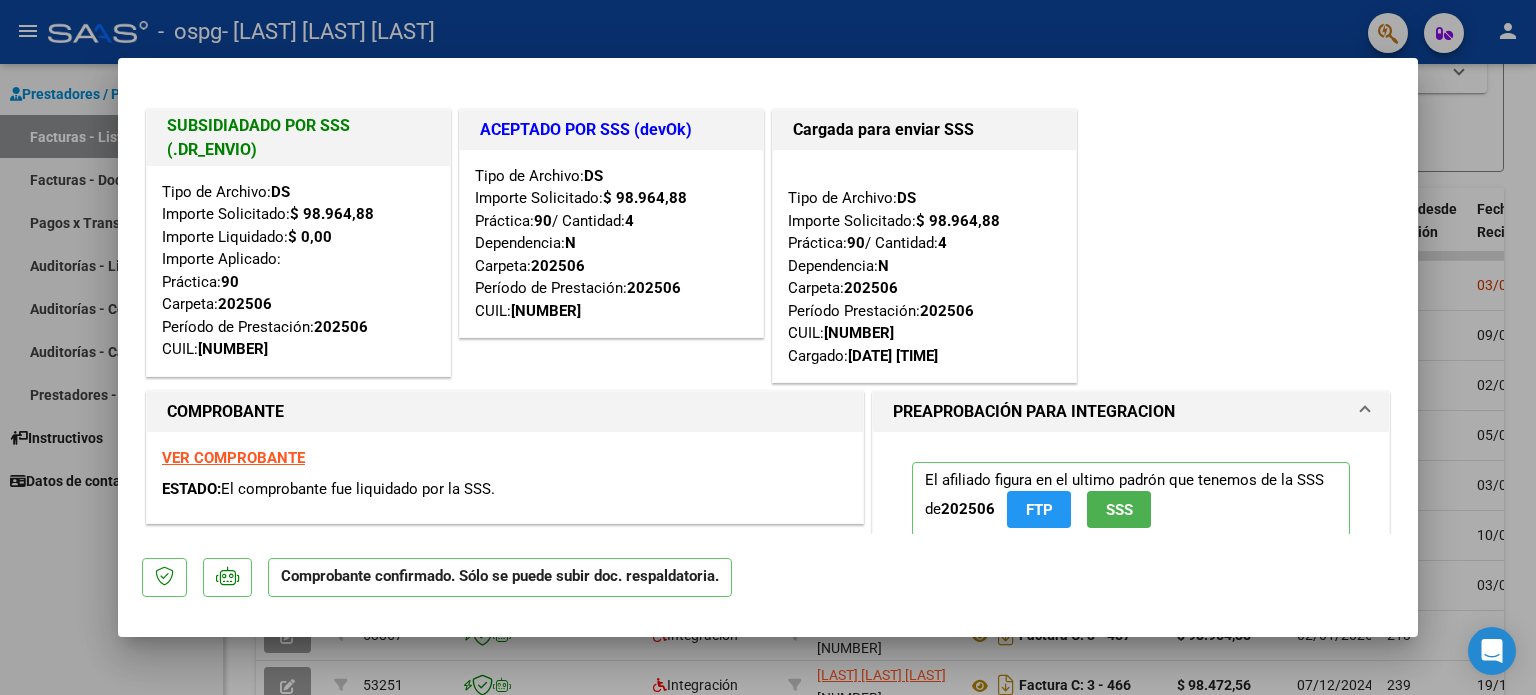 click on "VER COMPROBANTE" at bounding box center (233, 458) 